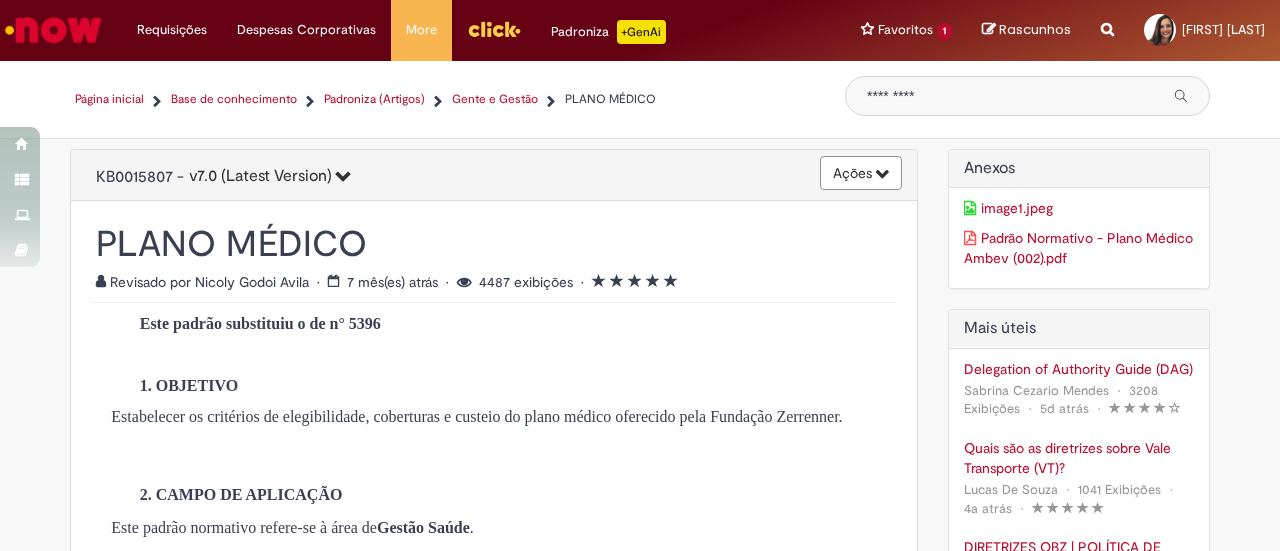 scroll, scrollTop: 0, scrollLeft: 0, axis: both 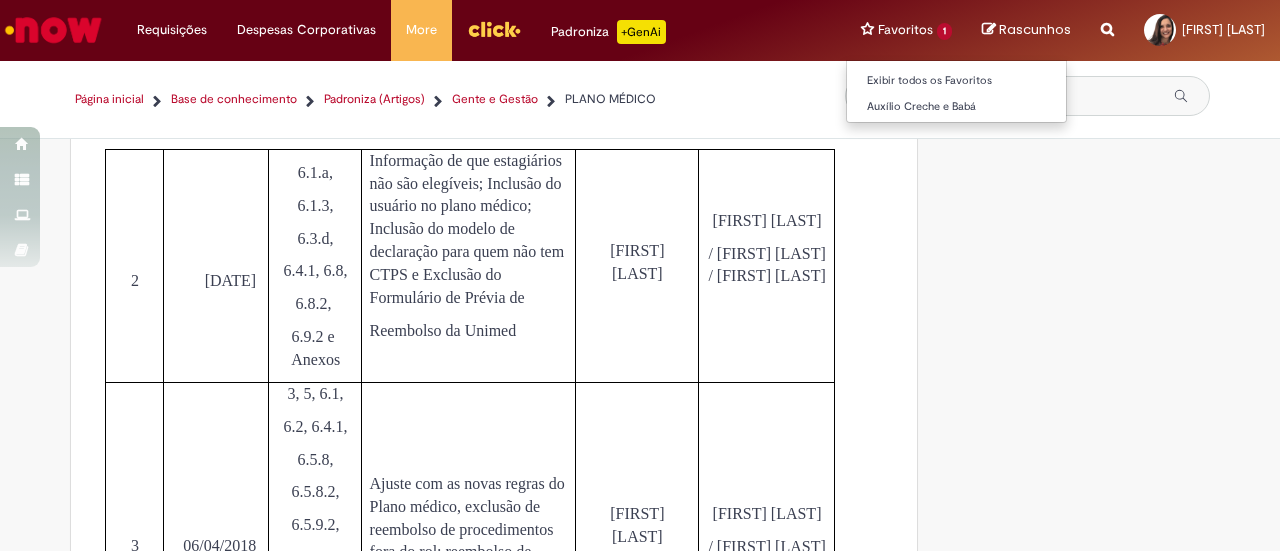 click on "Favoritos   1
Exibir todos os Favoritos
Auxílio Creche e Babá" at bounding box center [906, 30] 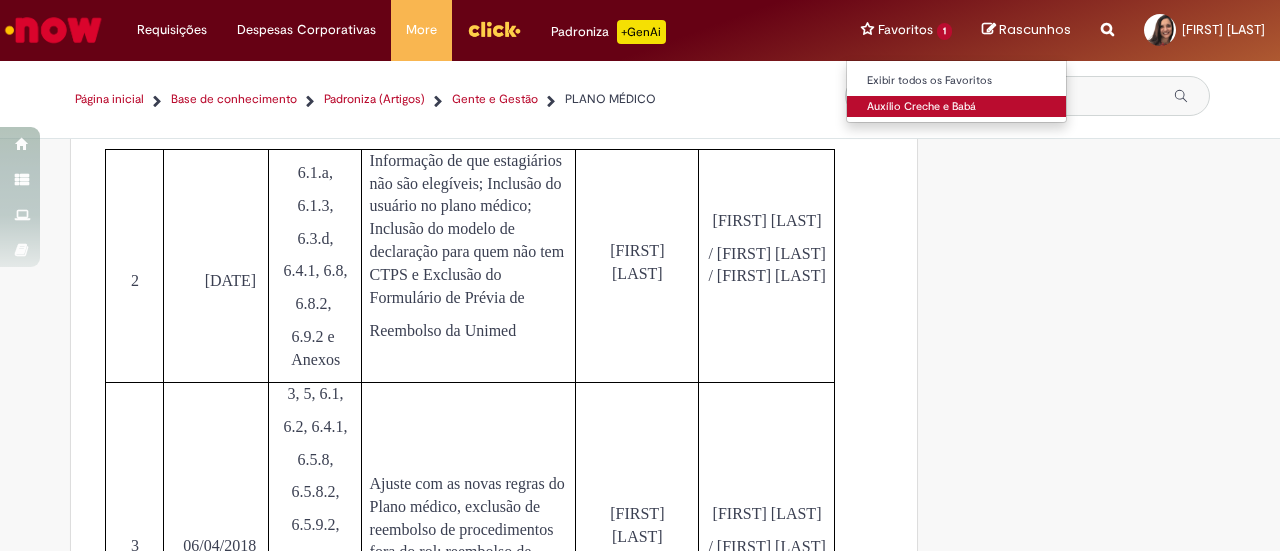 click on "Auxílio Creche e Babá" at bounding box center [957, 107] 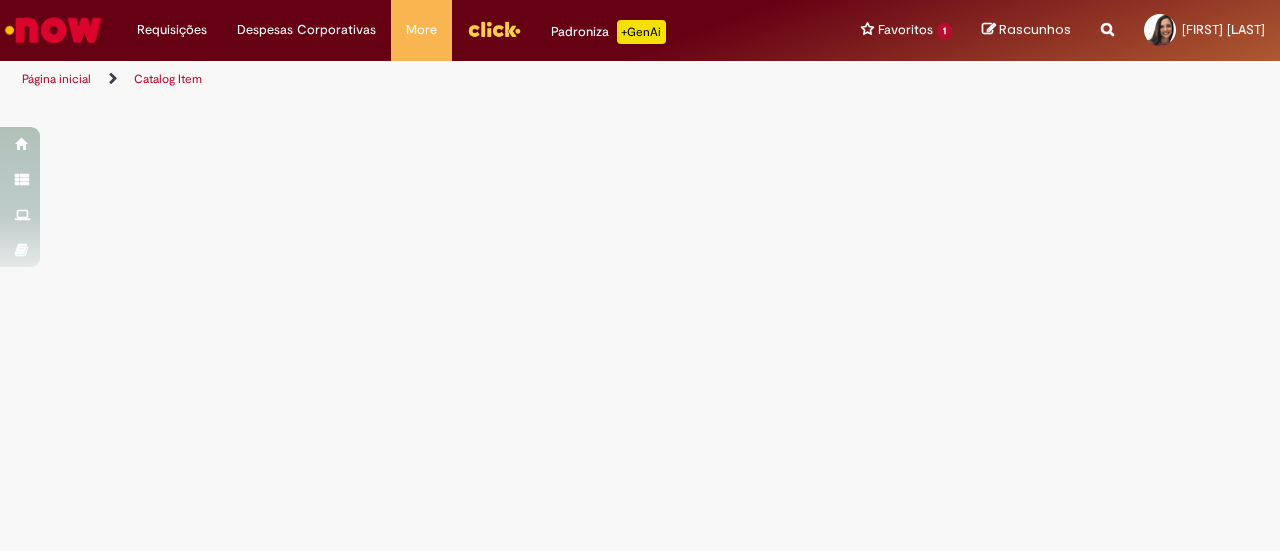 scroll, scrollTop: 0, scrollLeft: 0, axis: both 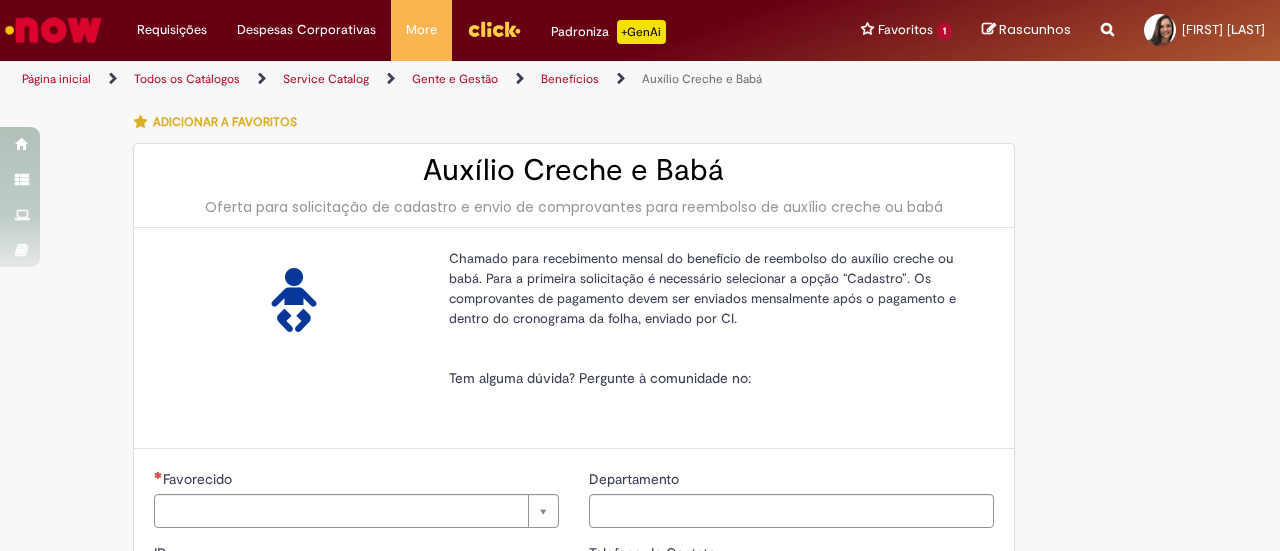type on "********" 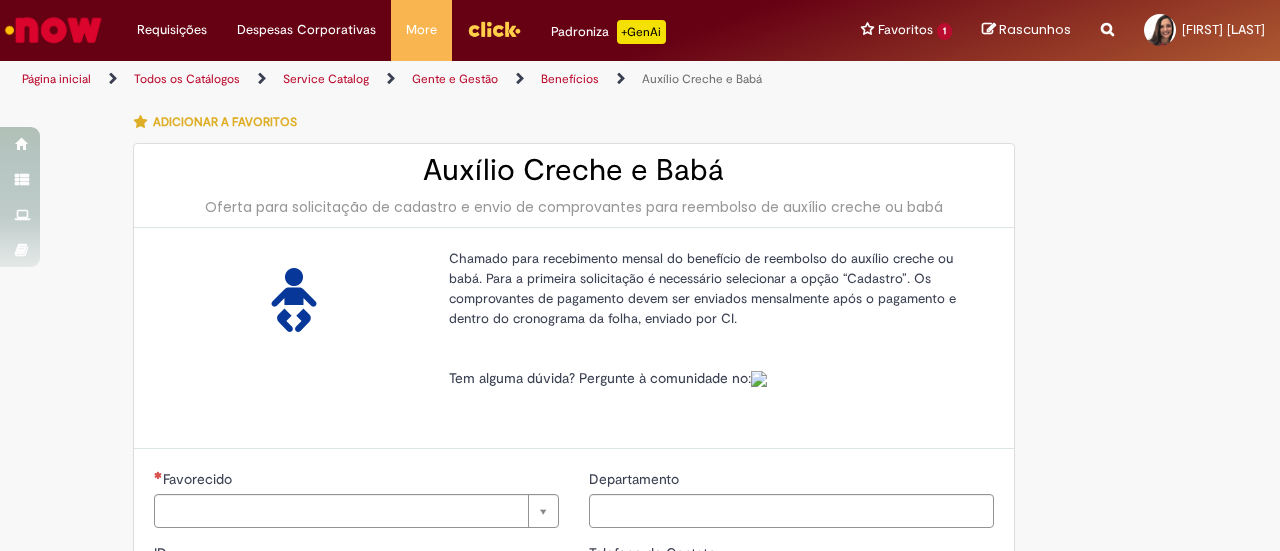 type on "**********" 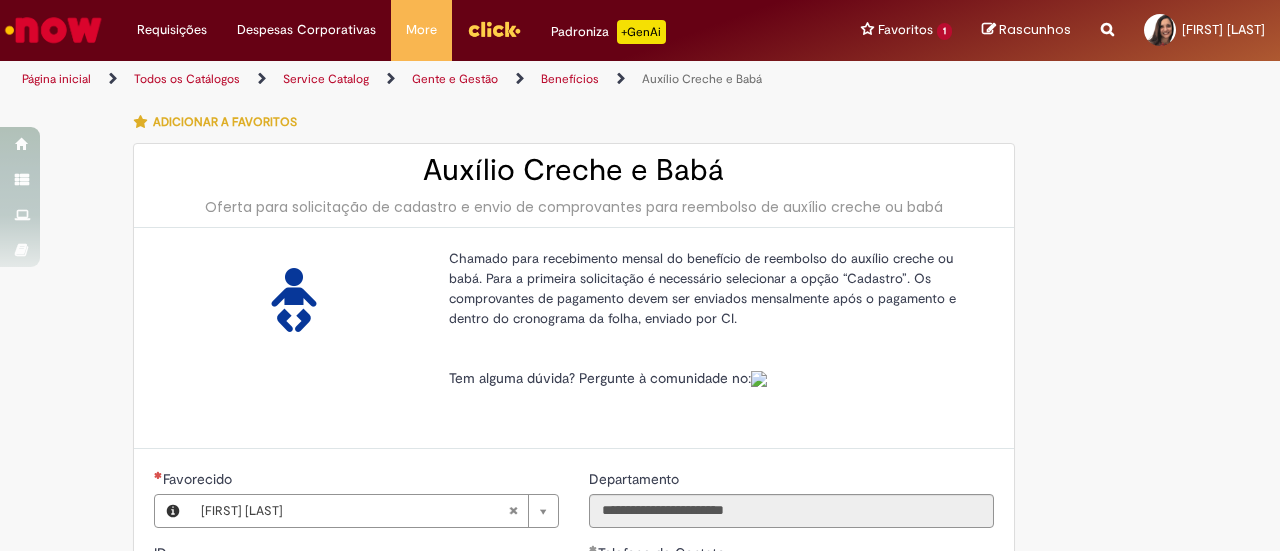 type on "**********" 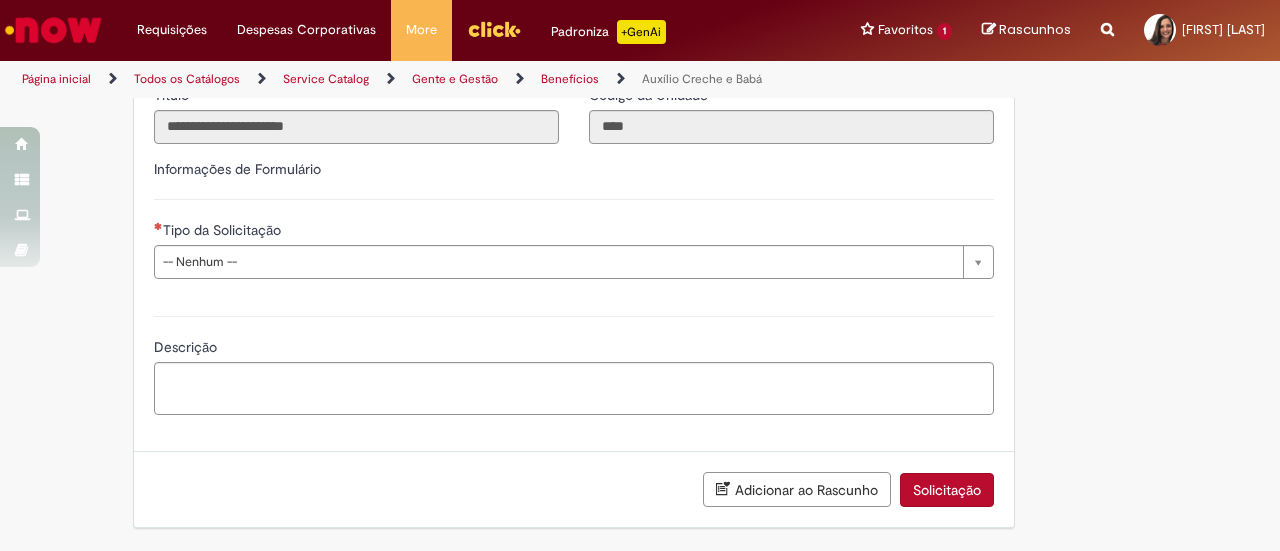scroll, scrollTop: 624, scrollLeft: 0, axis: vertical 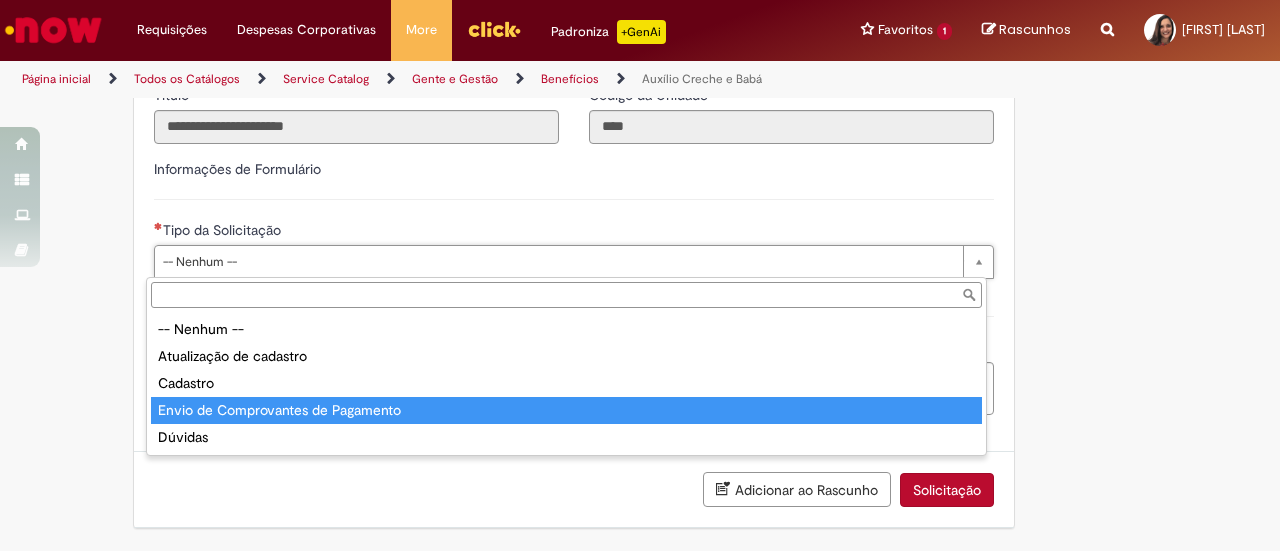 type on "**********" 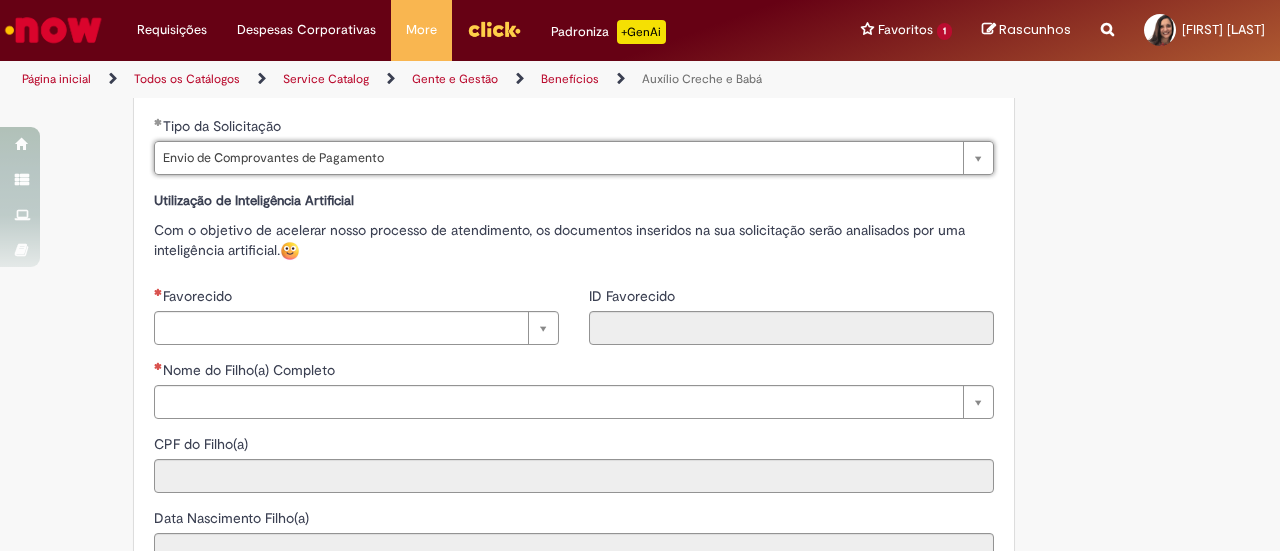 scroll, scrollTop: 824, scrollLeft: 0, axis: vertical 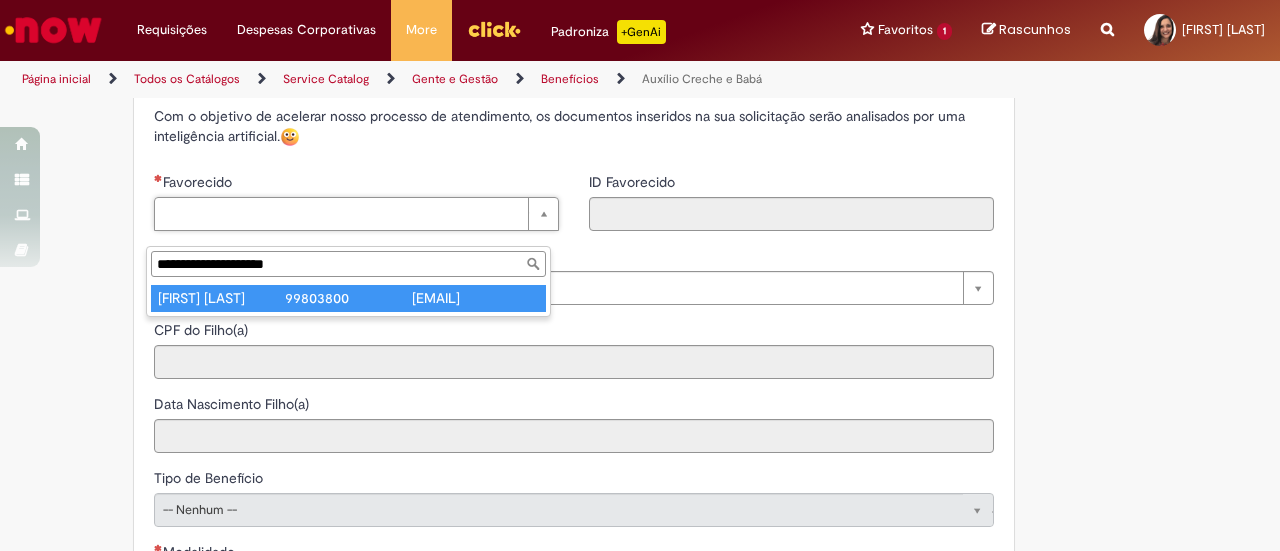 type on "**********" 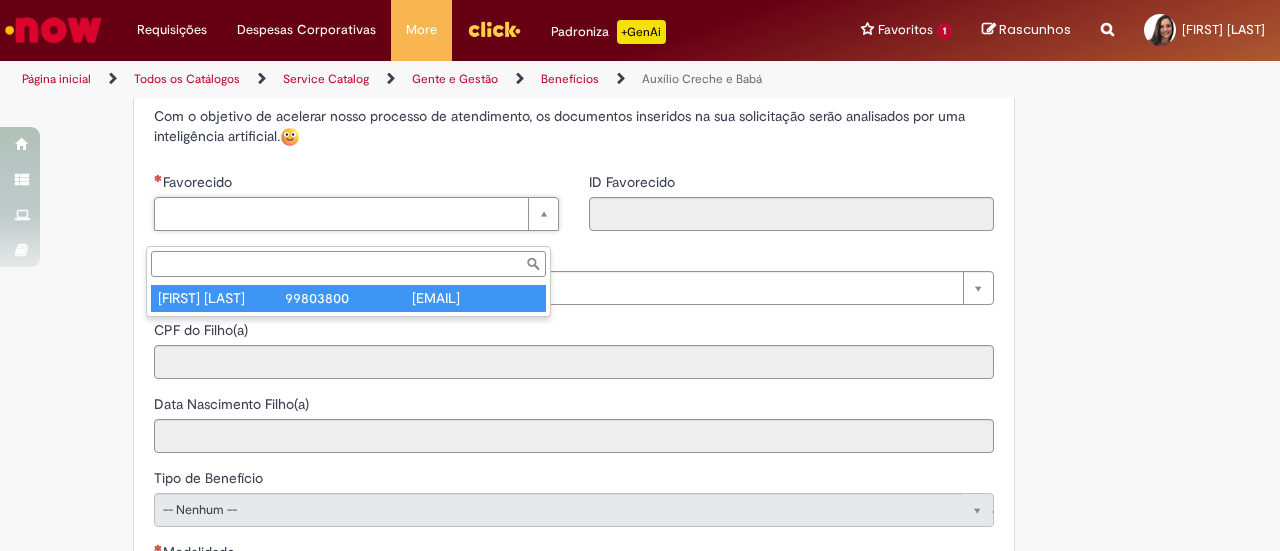 type on "********" 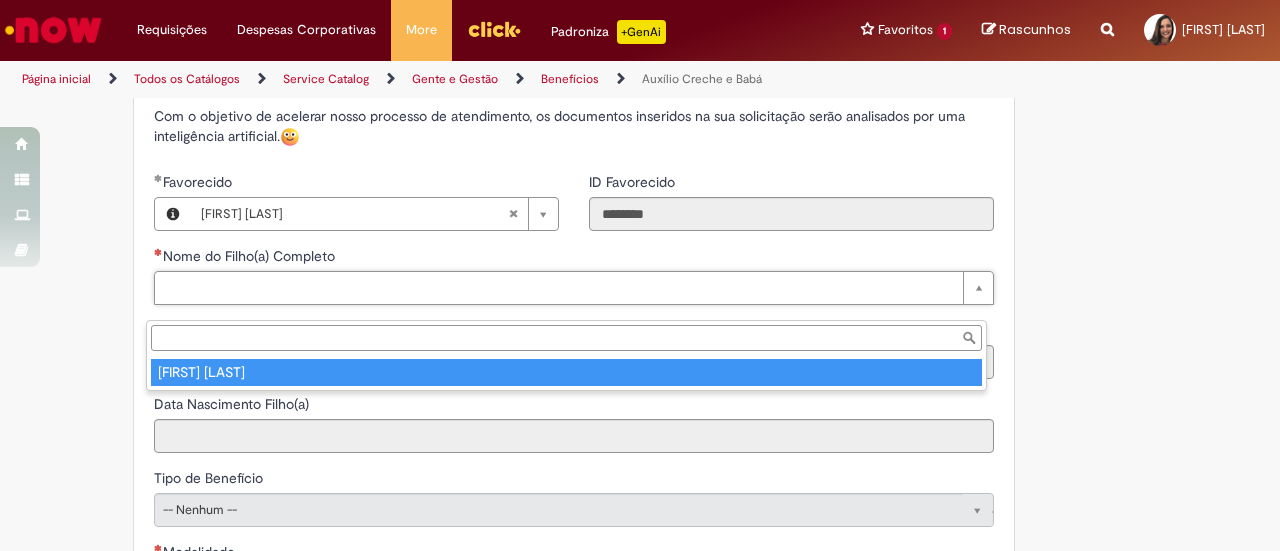 type on "**********" 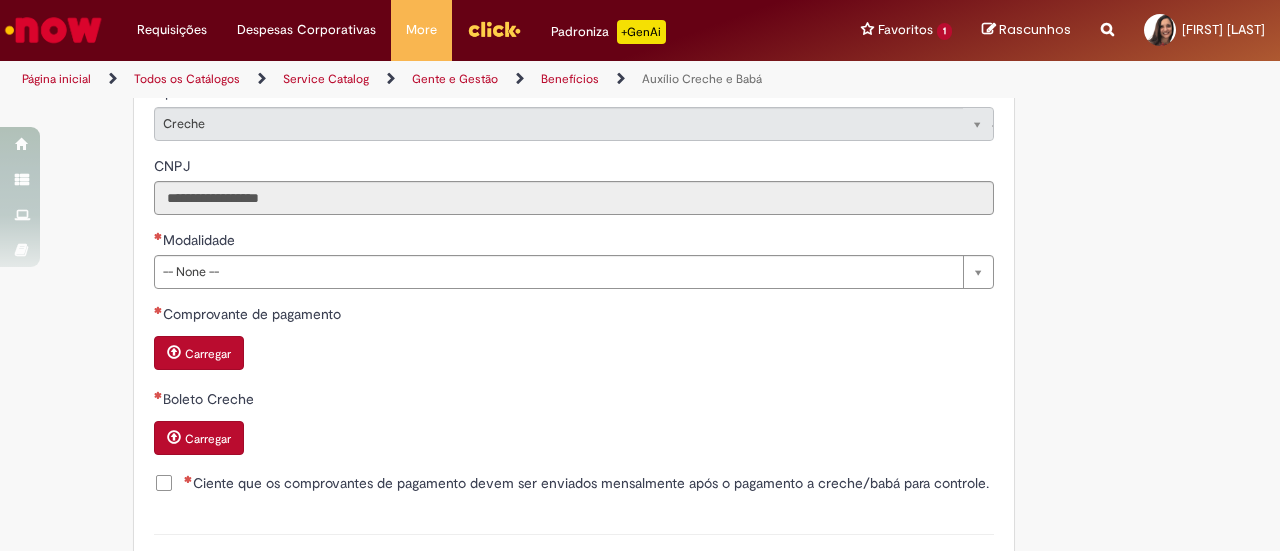 scroll, scrollTop: 1324, scrollLeft: 0, axis: vertical 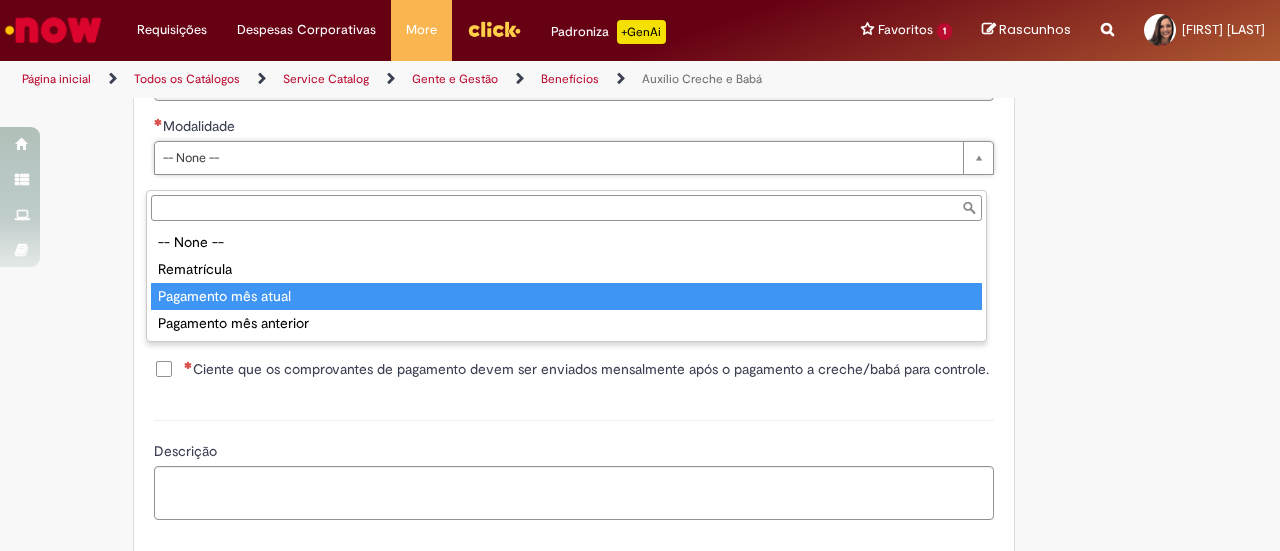 type on "**********" 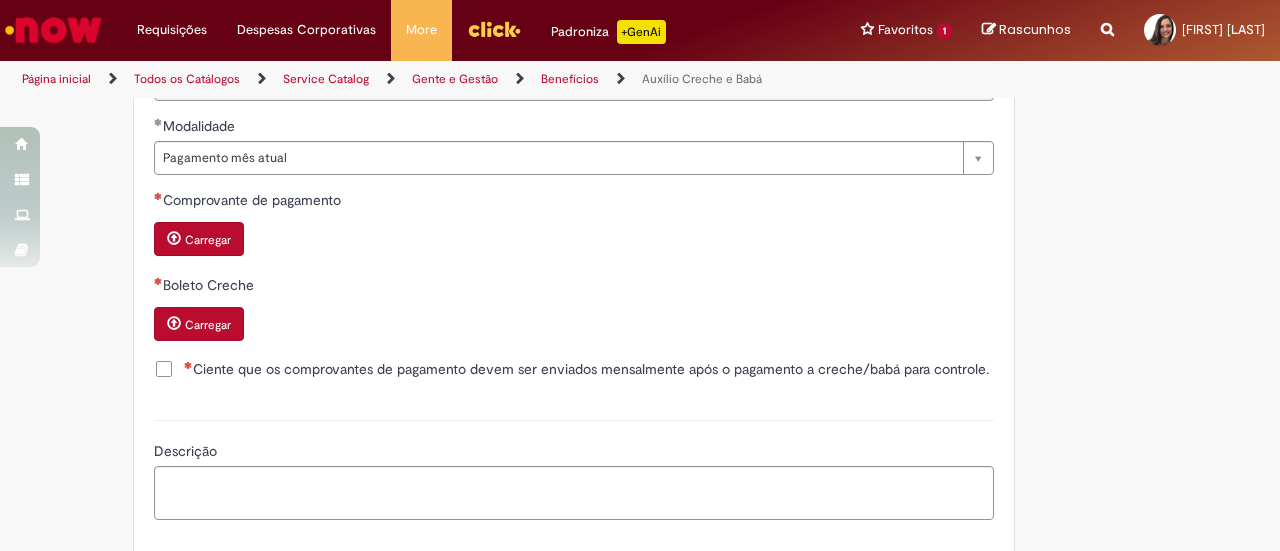 click on "Carregar" at bounding box center (208, 240) 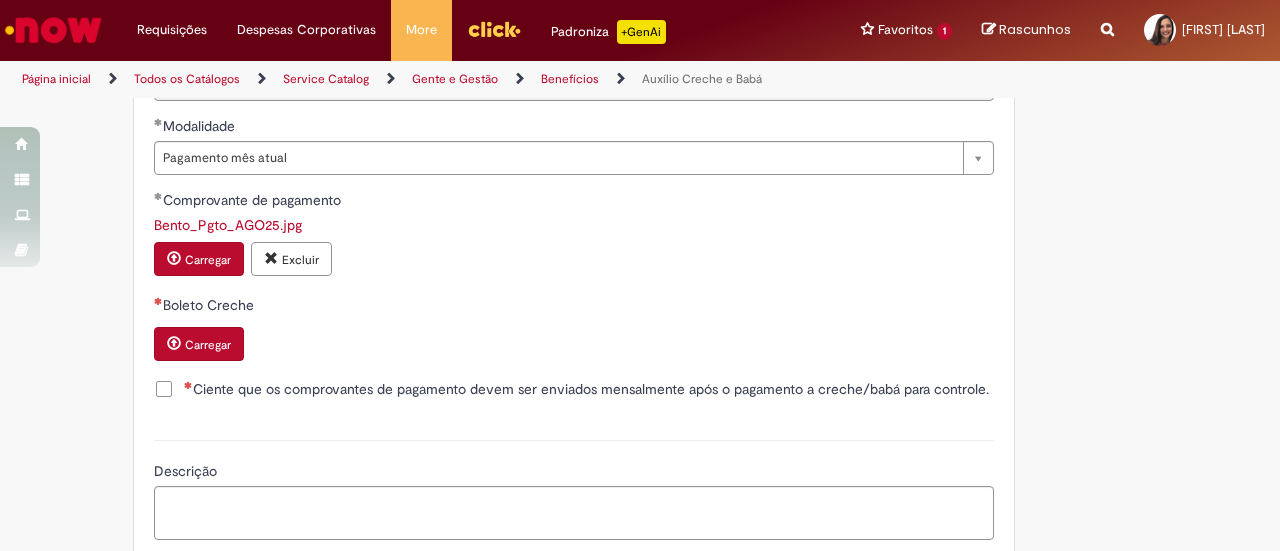 click on "Carregar" at bounding box center [199, 344] 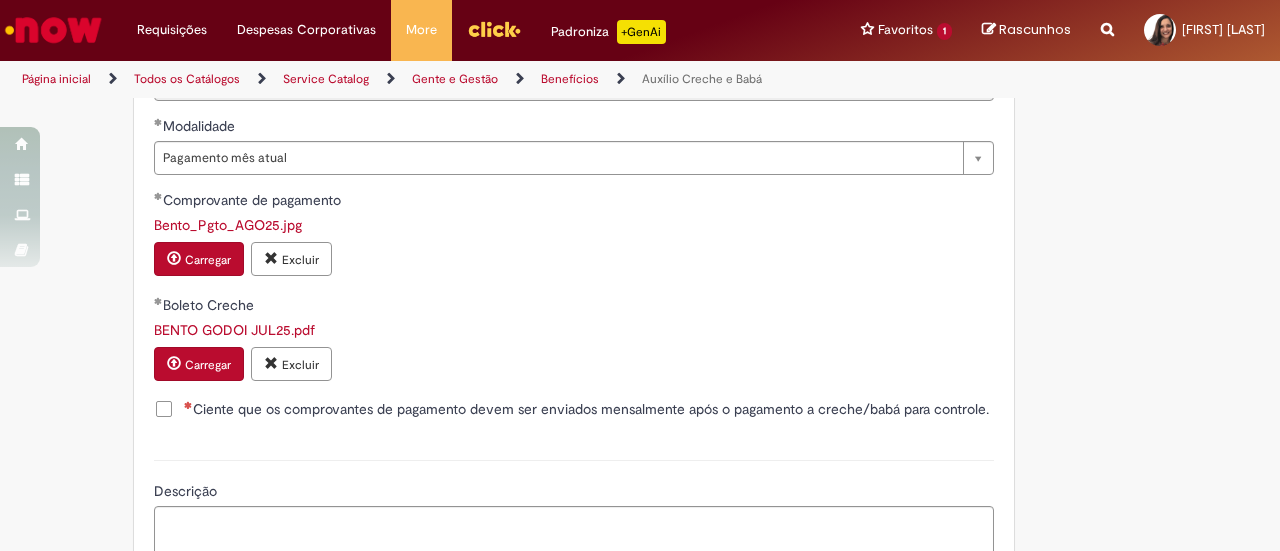 scroll, scrollTop: 1484, scrollLeft: 0, axis: vertical 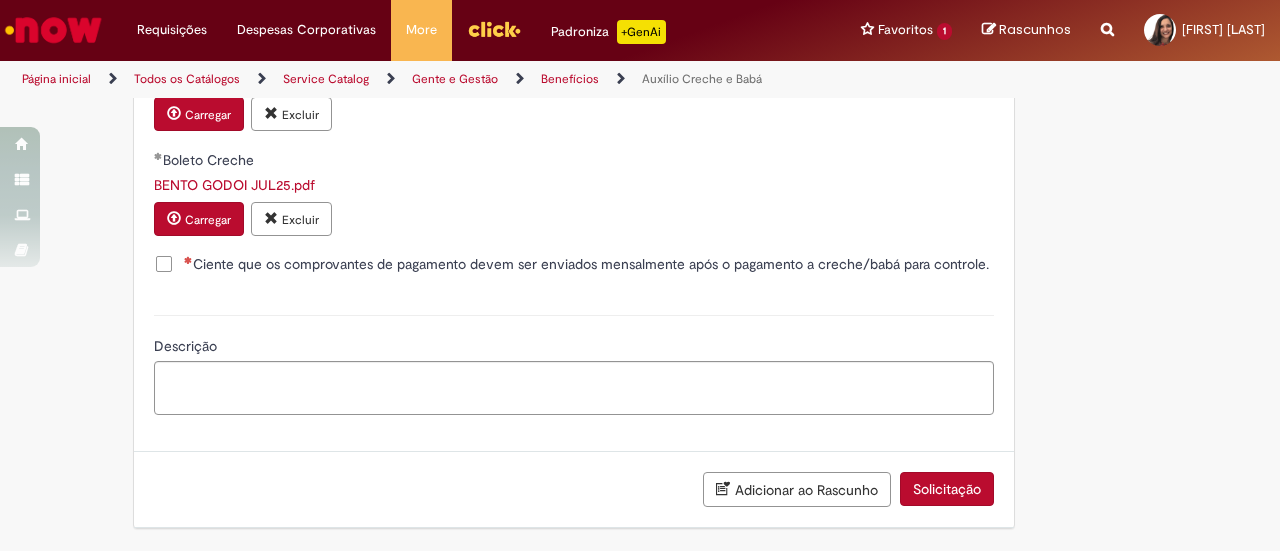 click on "Ciente que os comprovantes de pagamento devem ser enviados mensalmente após o pagamento a creche/babá para controle." at bounding box center [586, 264] 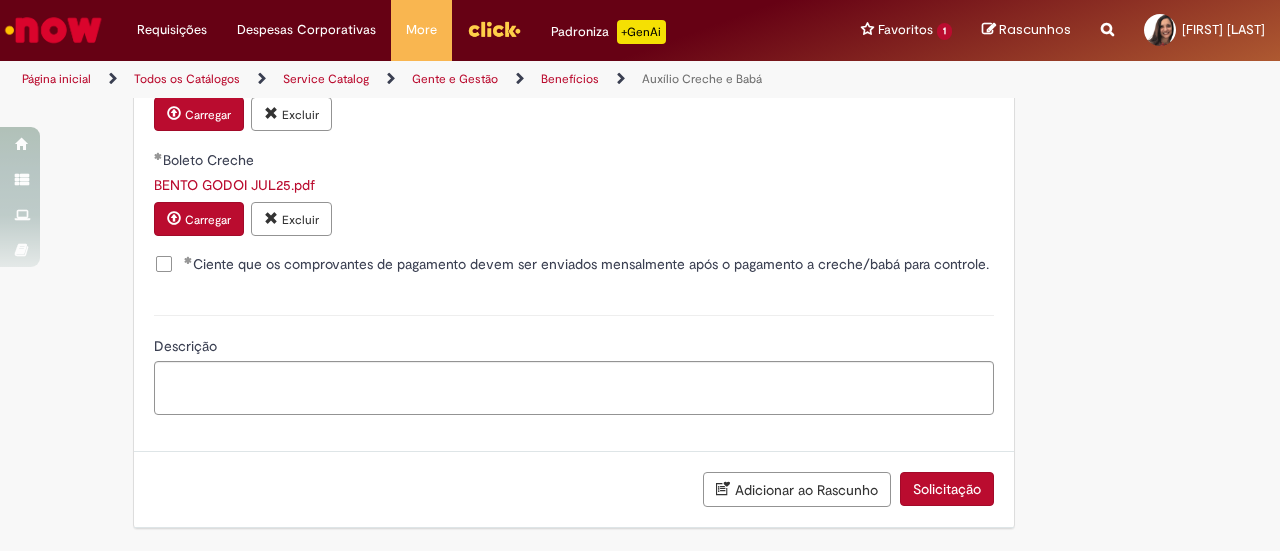 click on "Solicitação" at bounding box center (947, 489) 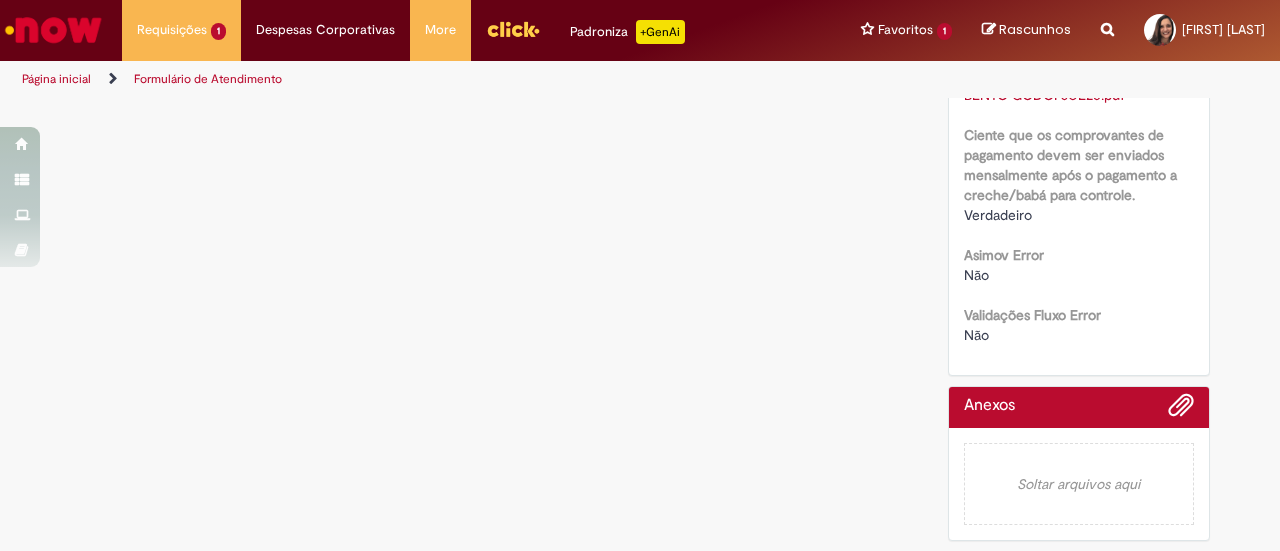 scroll, scrollTop: 0, scrollLeft: 0, axis: both 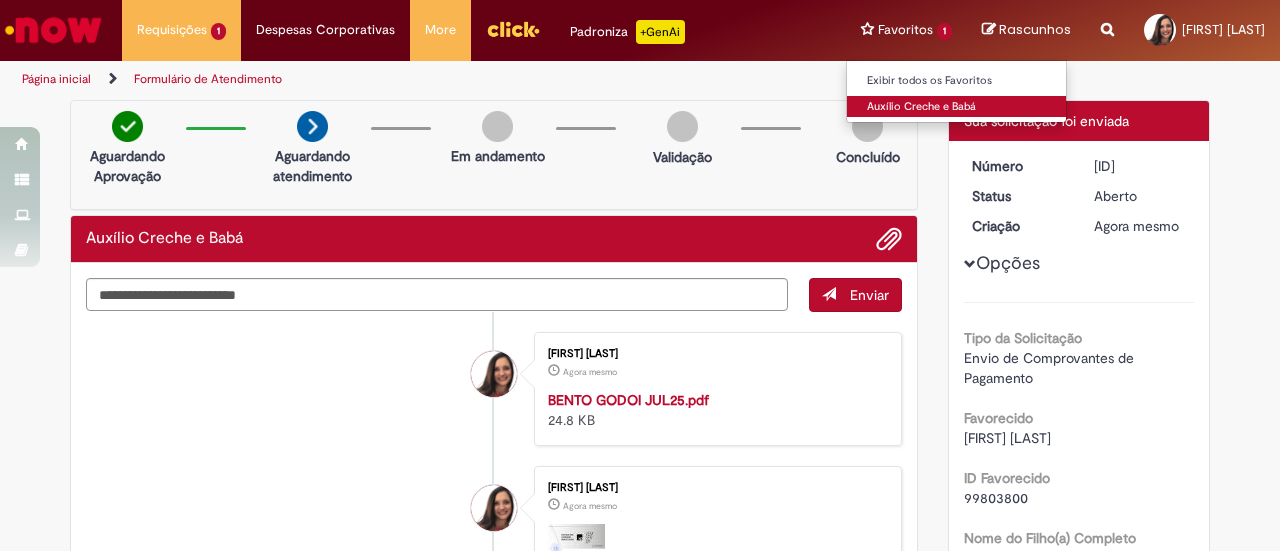 click on "Auxílio Creche e Babá" at bounding box center [957, 107] 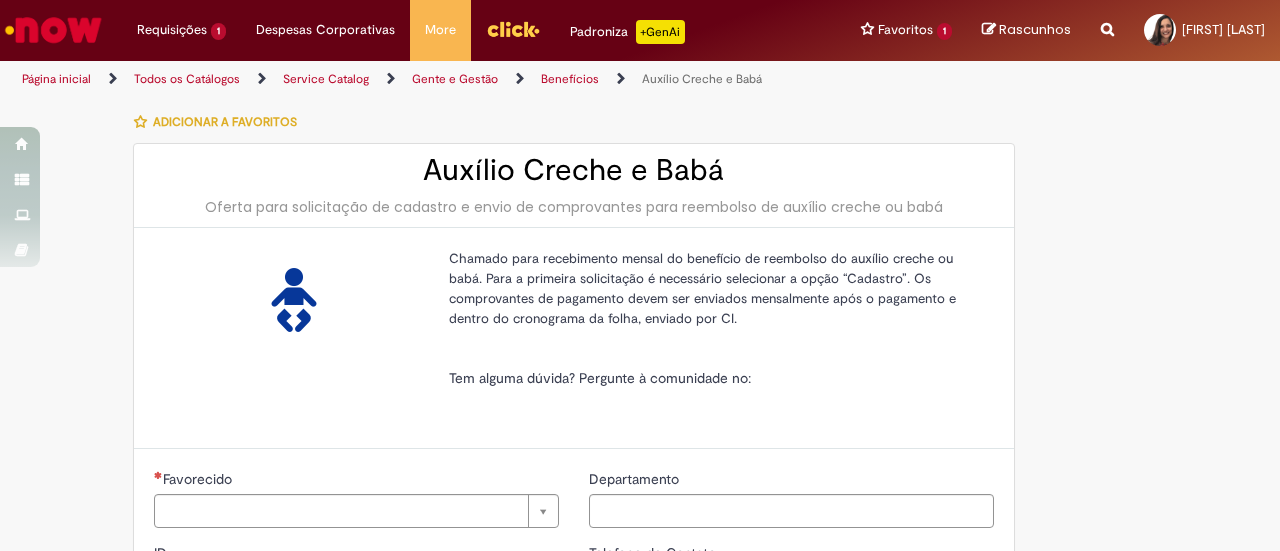 type on "********" 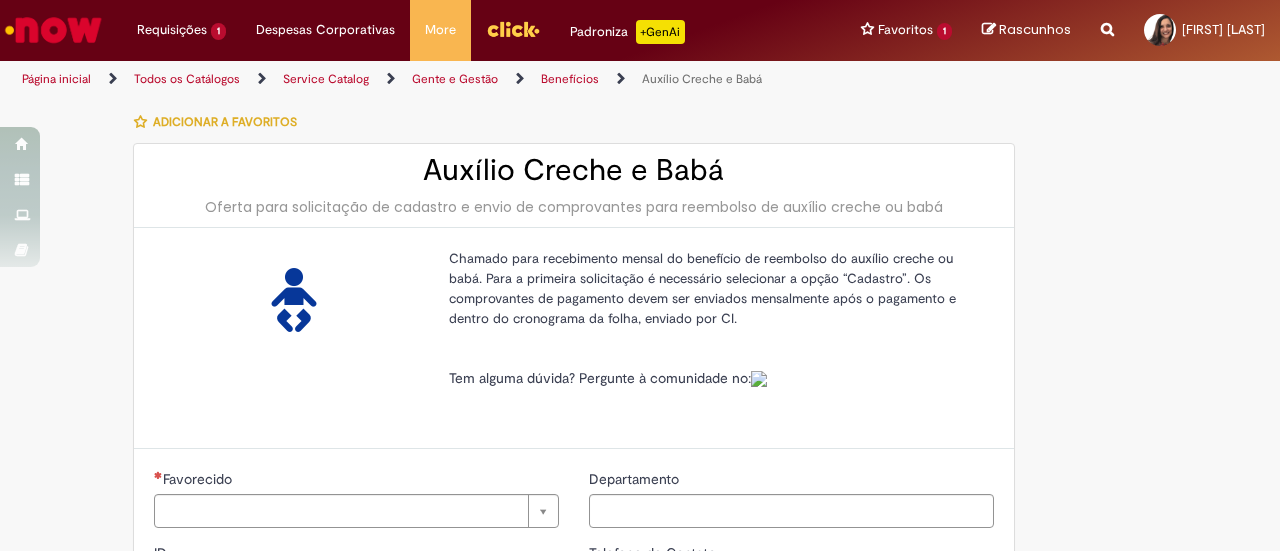 type on "**********" 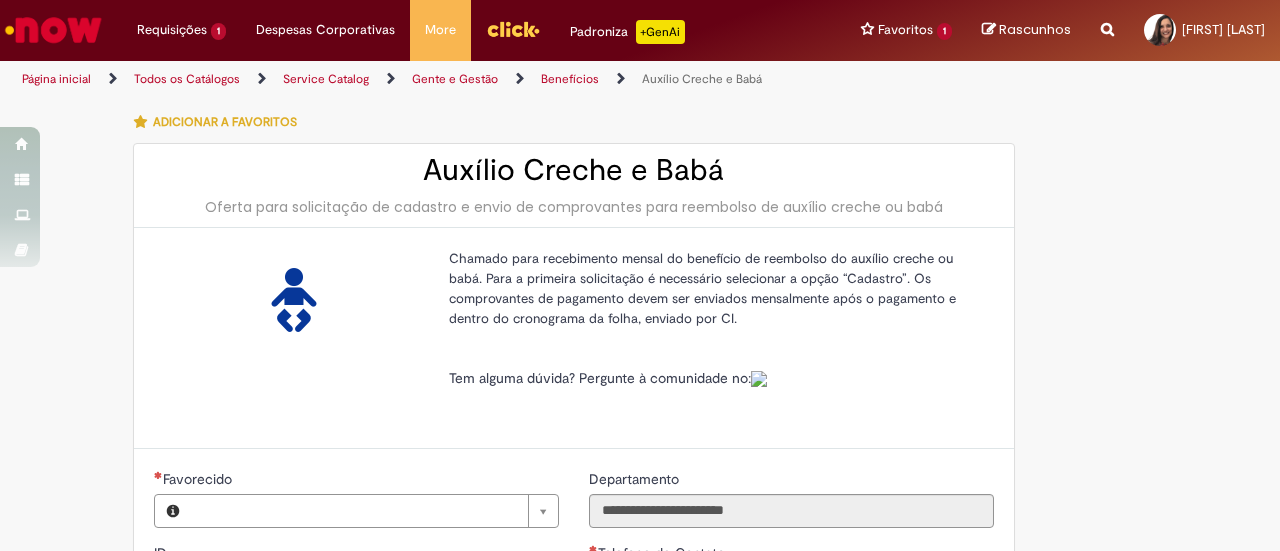 type on "**********" 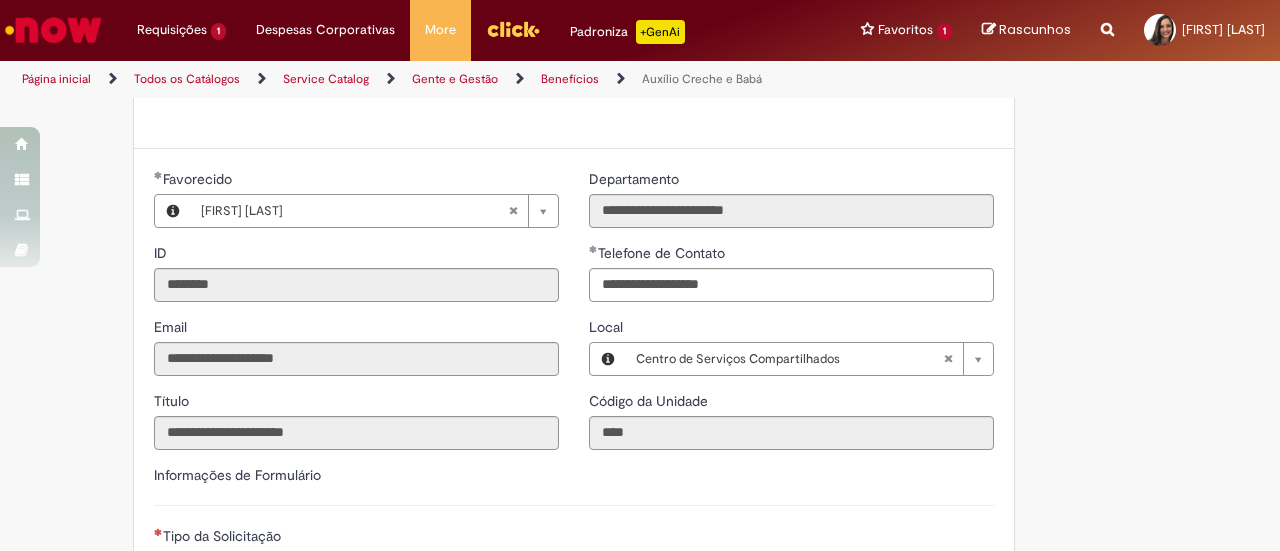 scroll, scrollTop: 500, scrollLeft: 0, axis: vertical 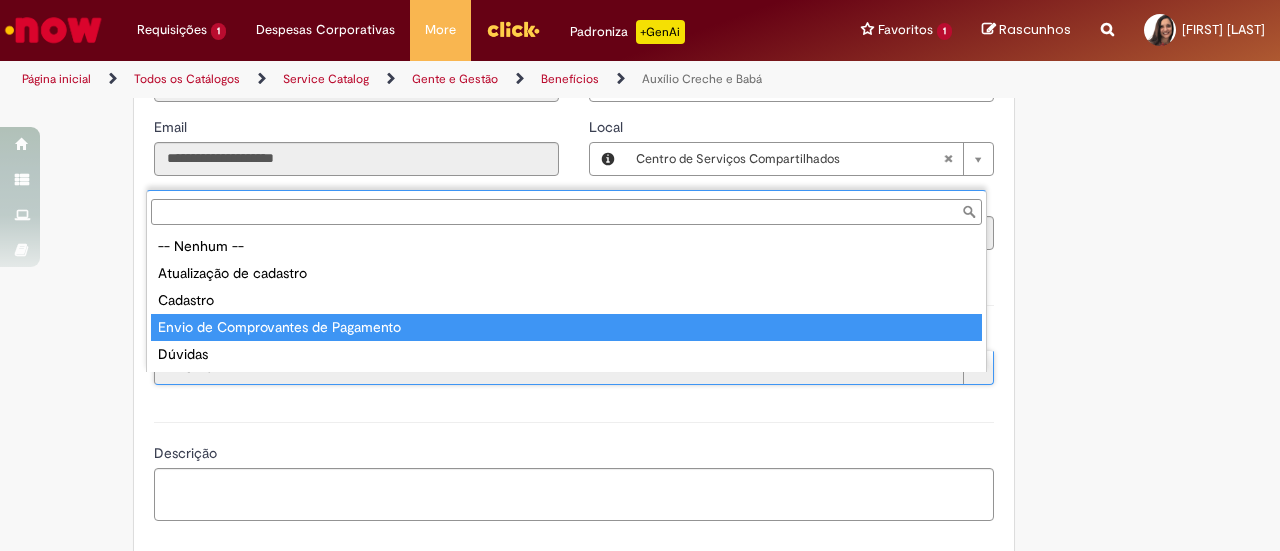 type on "**********" 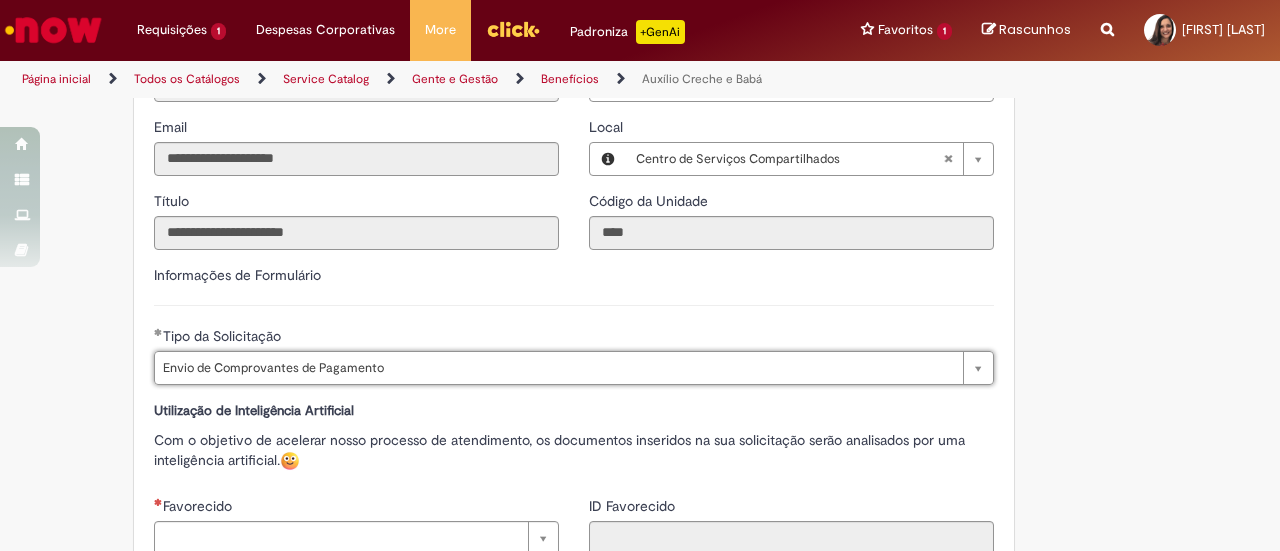 scroll, scrollTop: 700, scrollLeft: 0, axis: vertical 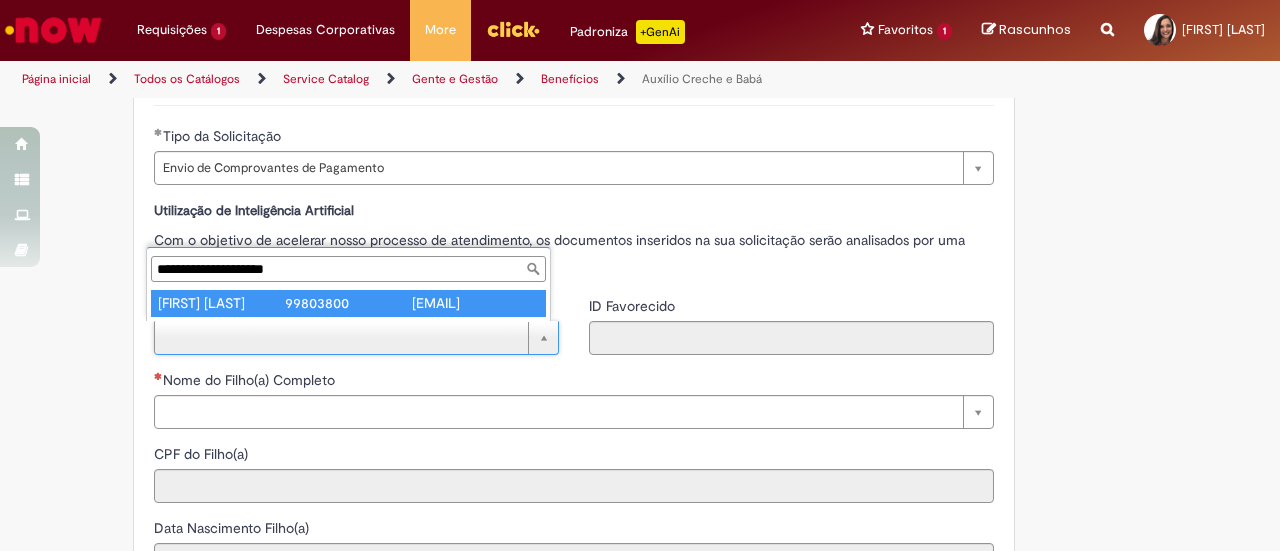 type on "**********" 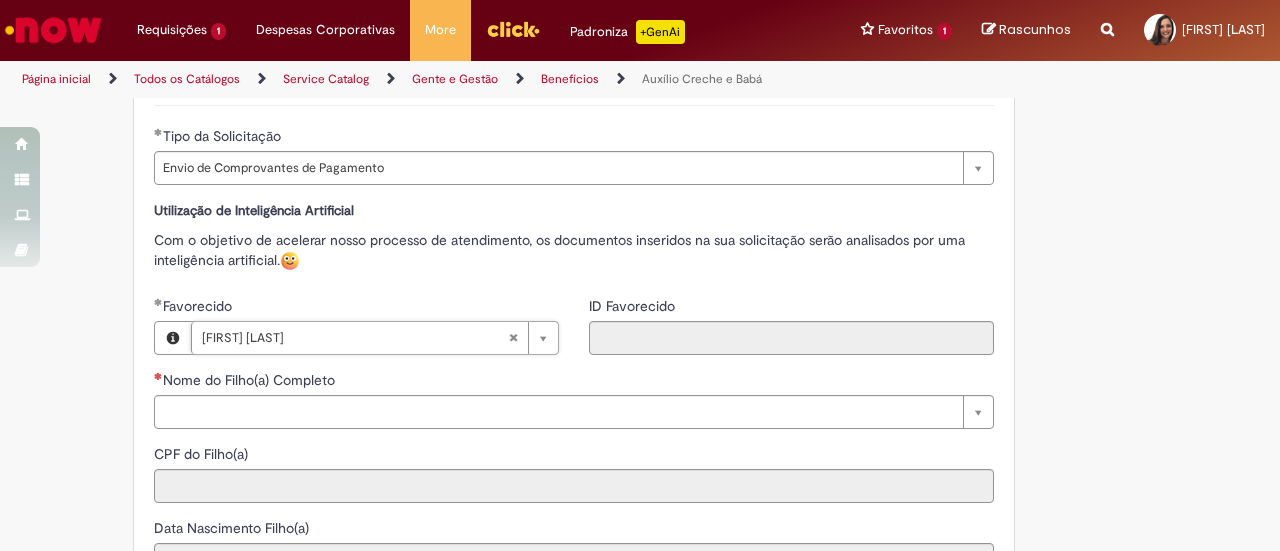 type on "********" 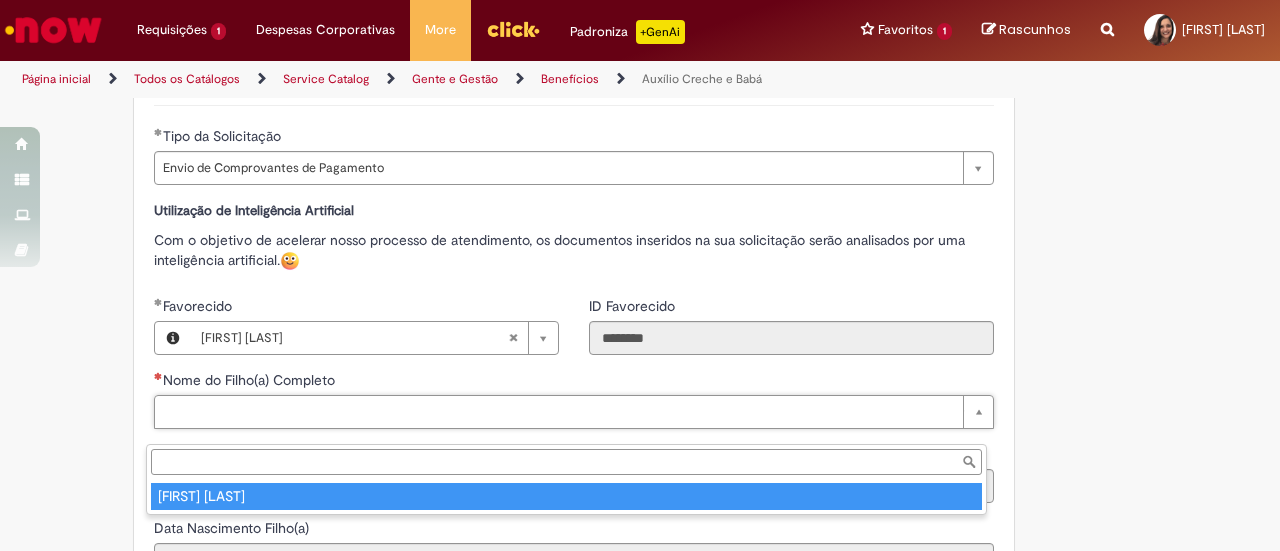 type on "**********" 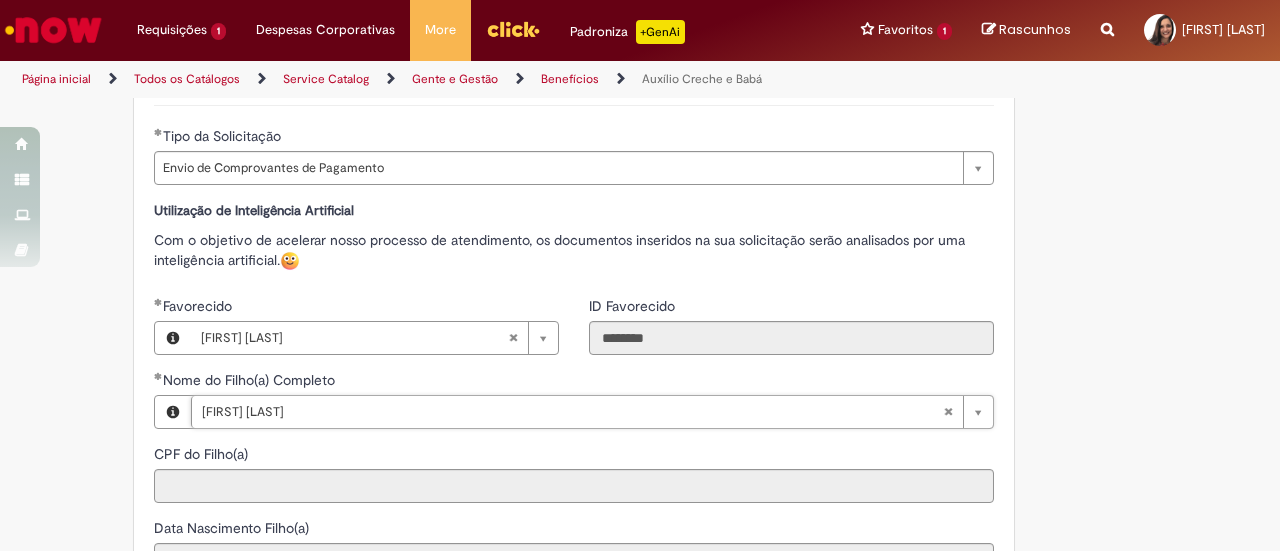 type on "**********" 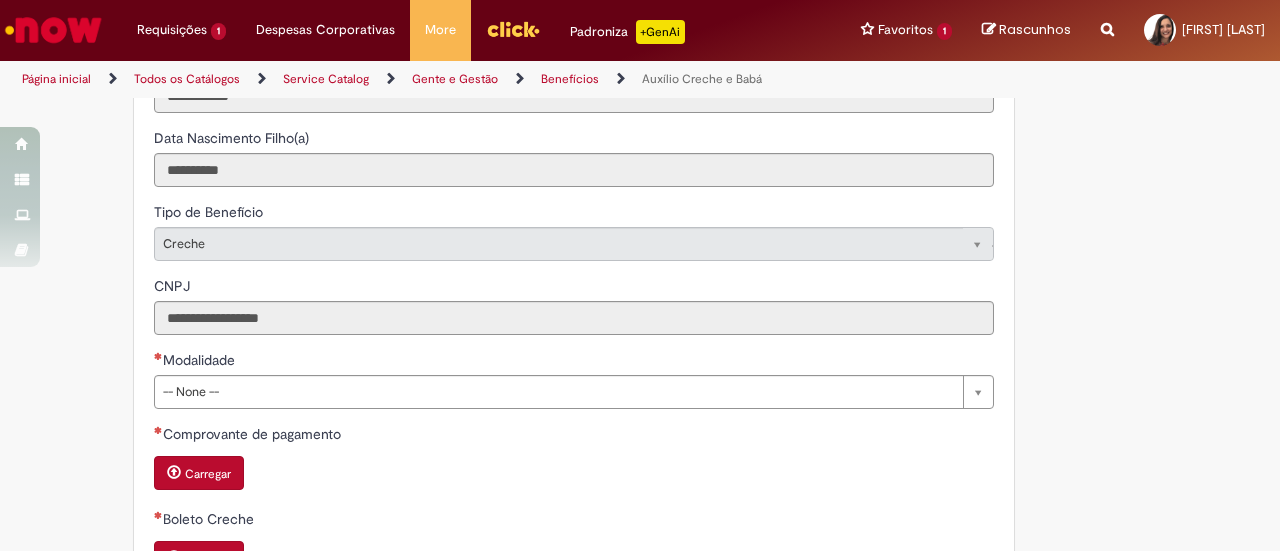 scroll, scrollTop: 1200, scrollLeft: 0, axis: vertical 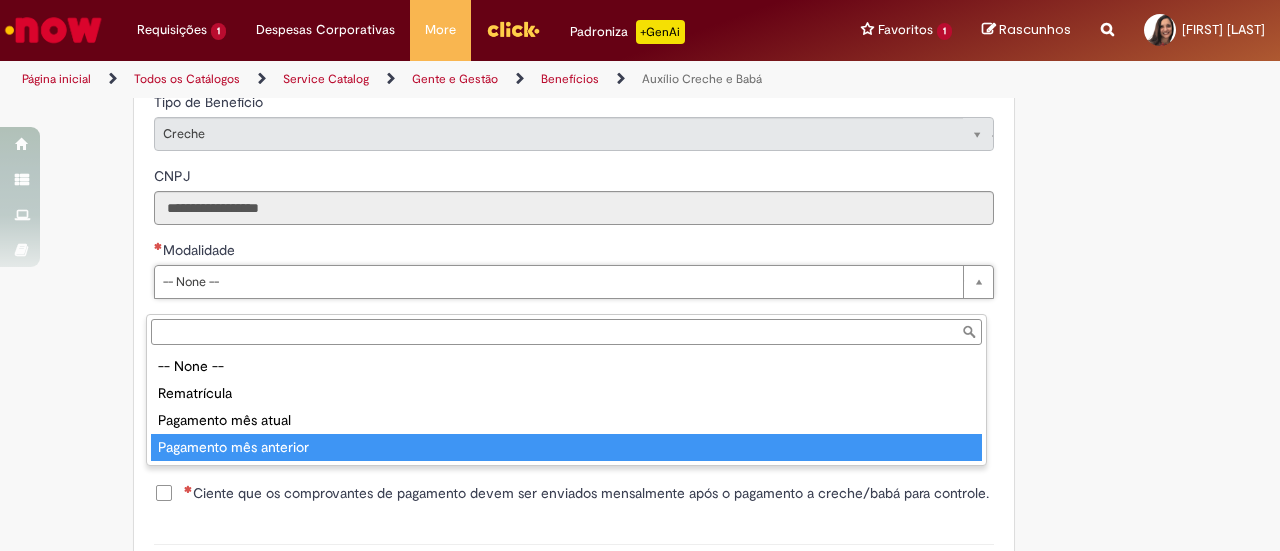 type on "**********" 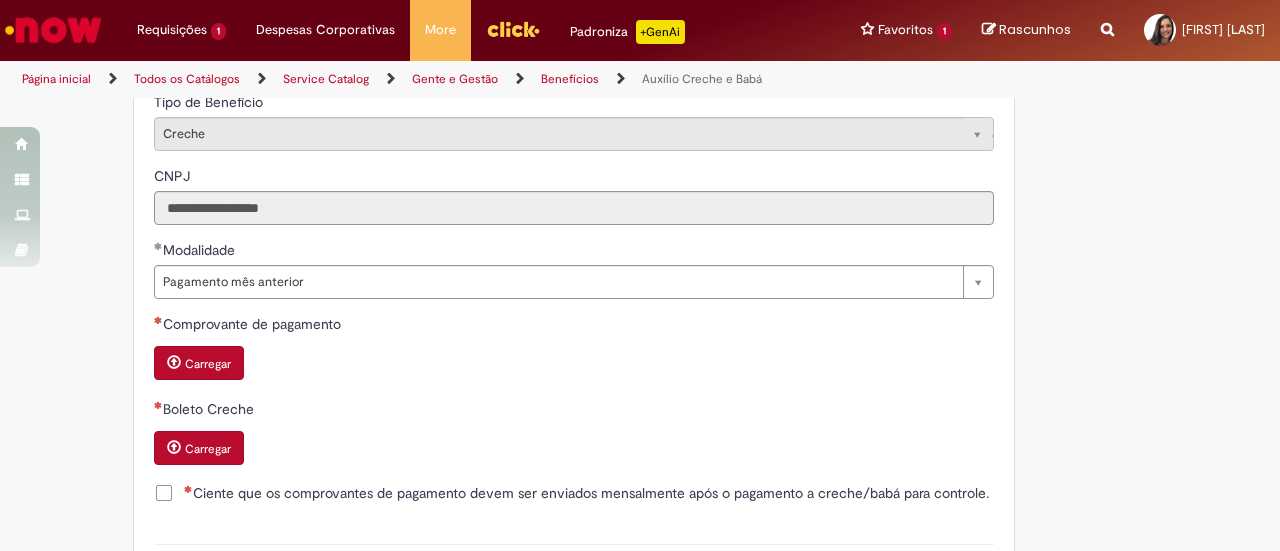 click on "Carregar" at bounding box center (208, 364) 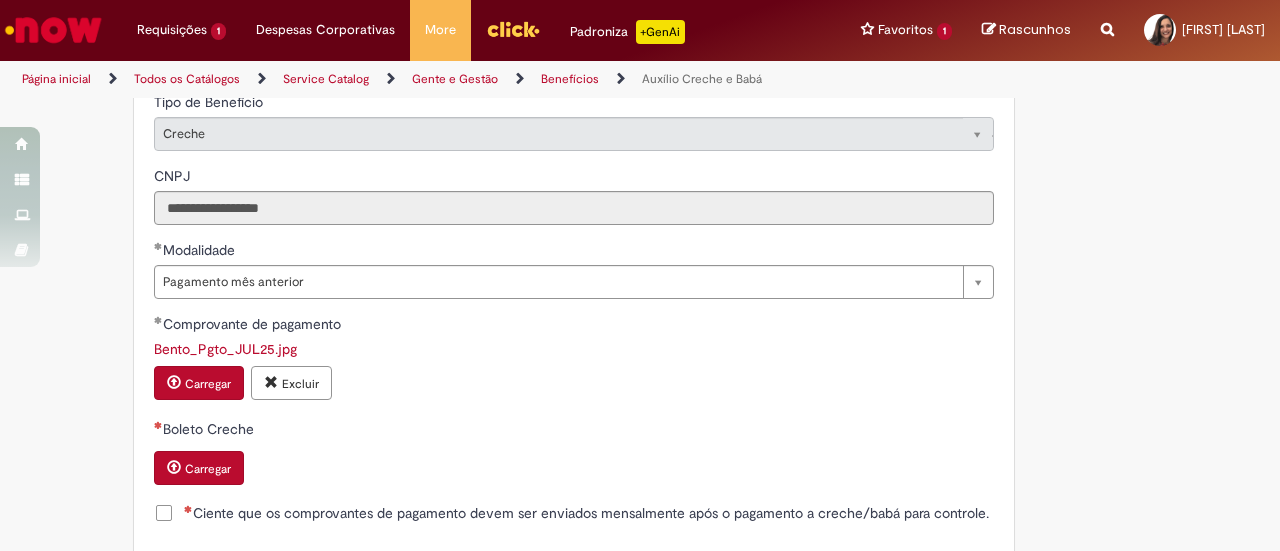 click on "Carregar" at bounding box center [208, 469] 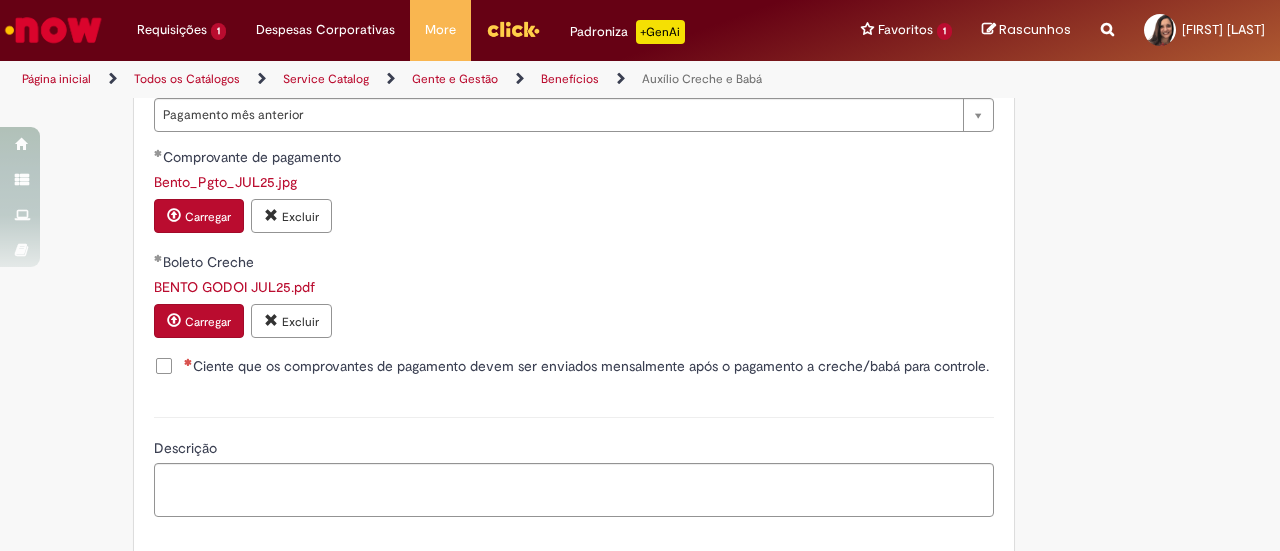 scroll, scrollTop: 1484, scrollLeft: 0, axis: vertical 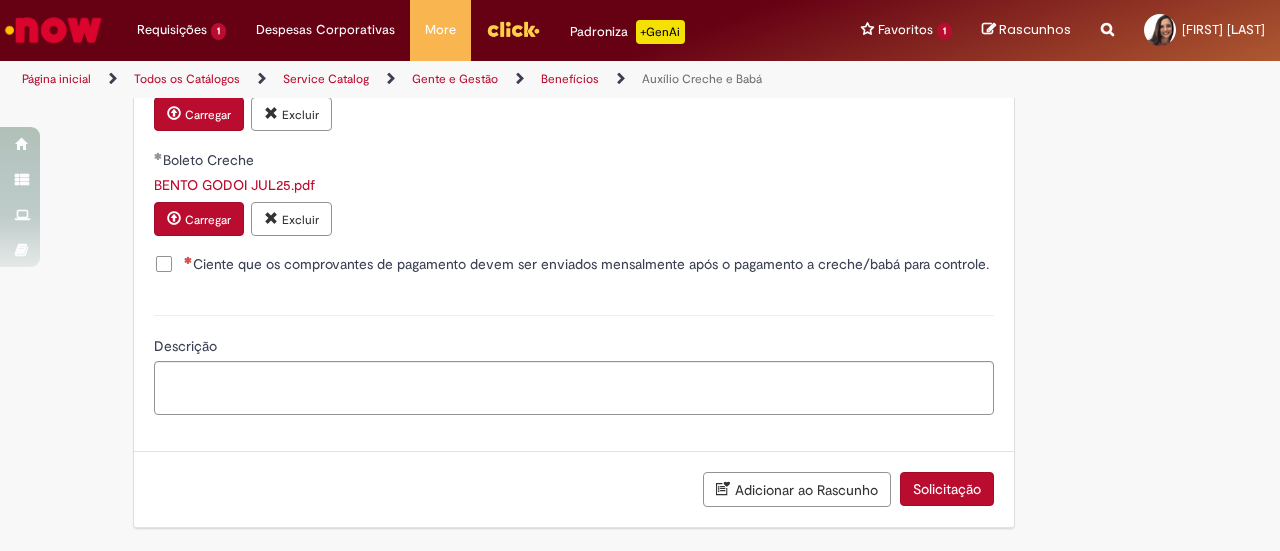 click on "Ciente que os comprovantes de pagamento devem ser enviados mensalmente após o pagamento a creche/babá para controle." at bounding box center (586, 264) 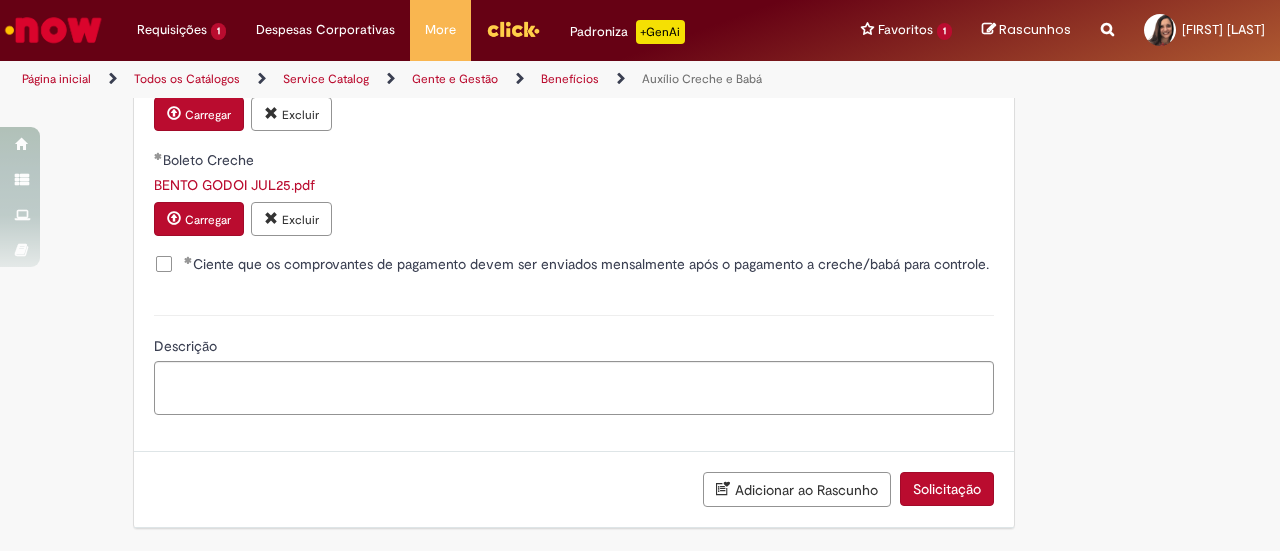 click on "Solicitação" at bounding box center (947, 489) 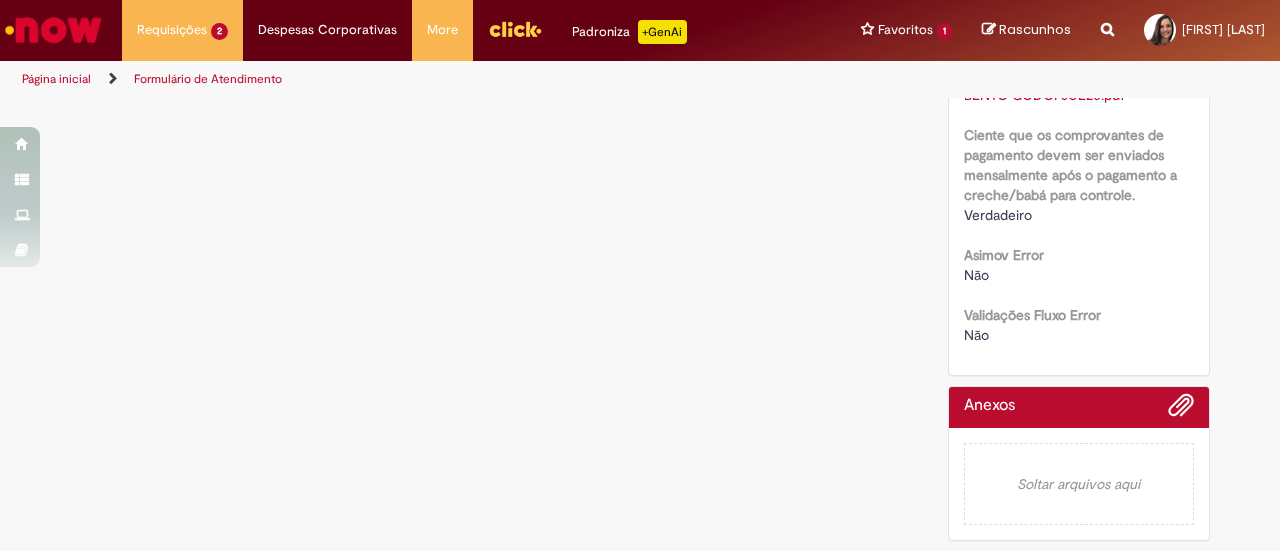 scroll, scrollTop: 0, scrollLeft: 0, axis: both 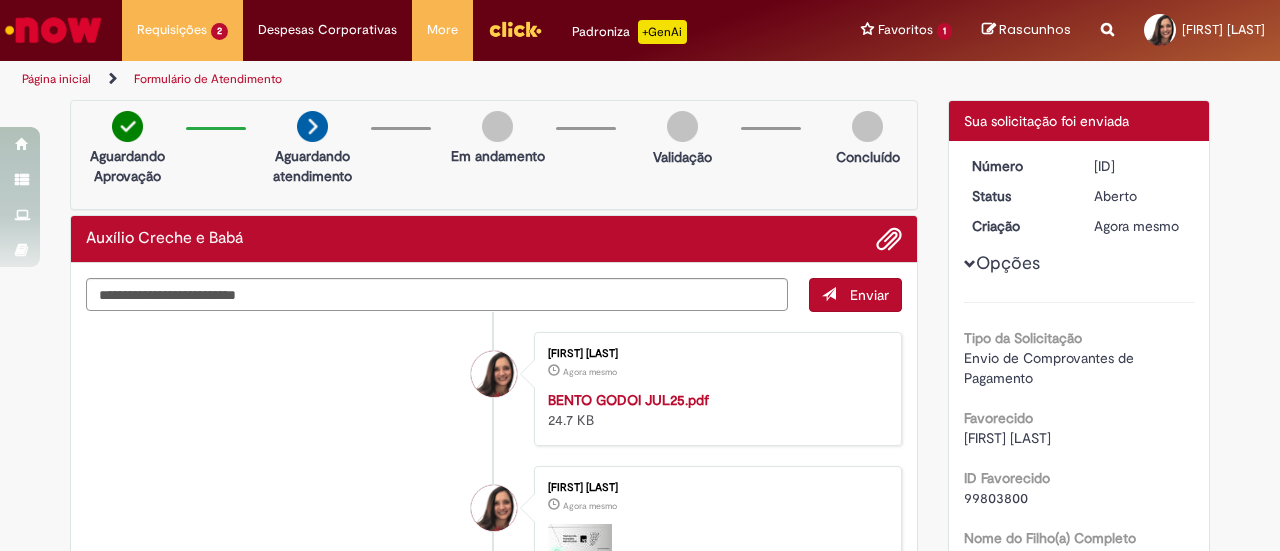 click on "Verificar Código de Barras
Aguardando Aprovação
Aguardando atendimento
Em andamento
Validação
Concluído
Auxílio Creche e Babá
Enviar
[FIRST] [LAST]
Agora mesmo Agora mesmo
BENTO GODOI JUL25.pdf  24.7 KB" at bounding box center (494, 573) 